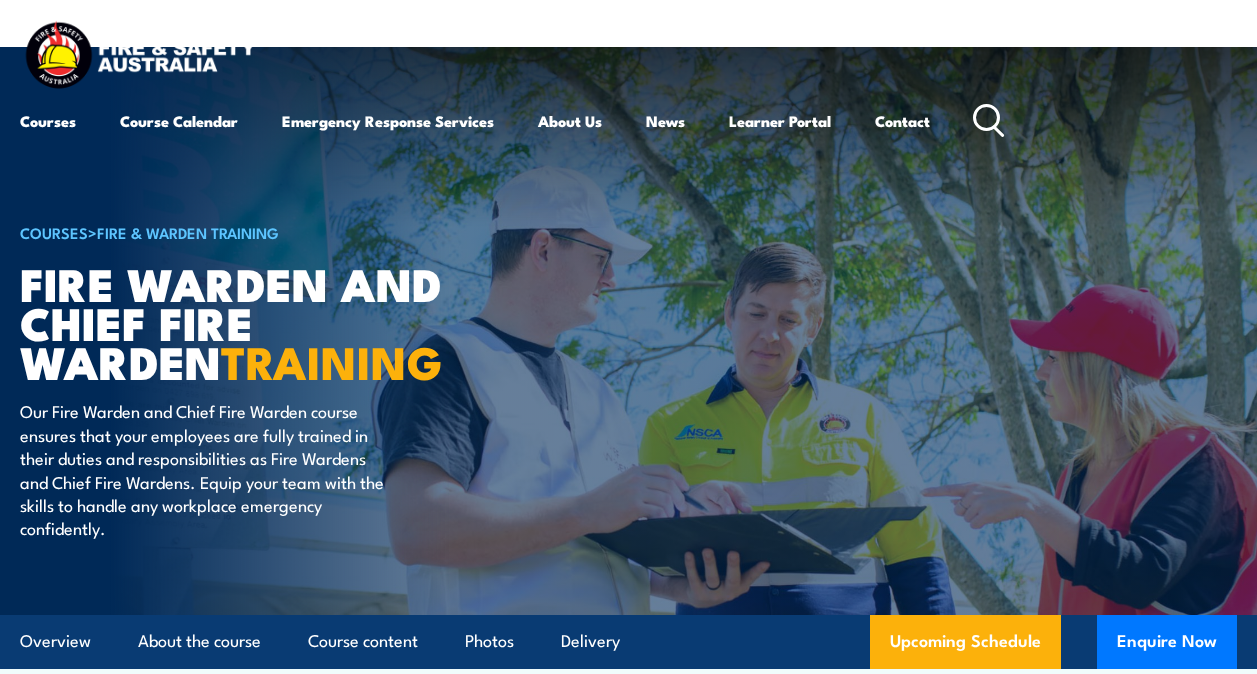 scroll, scrollTop: 0, scrollLeft: 0, axis: both 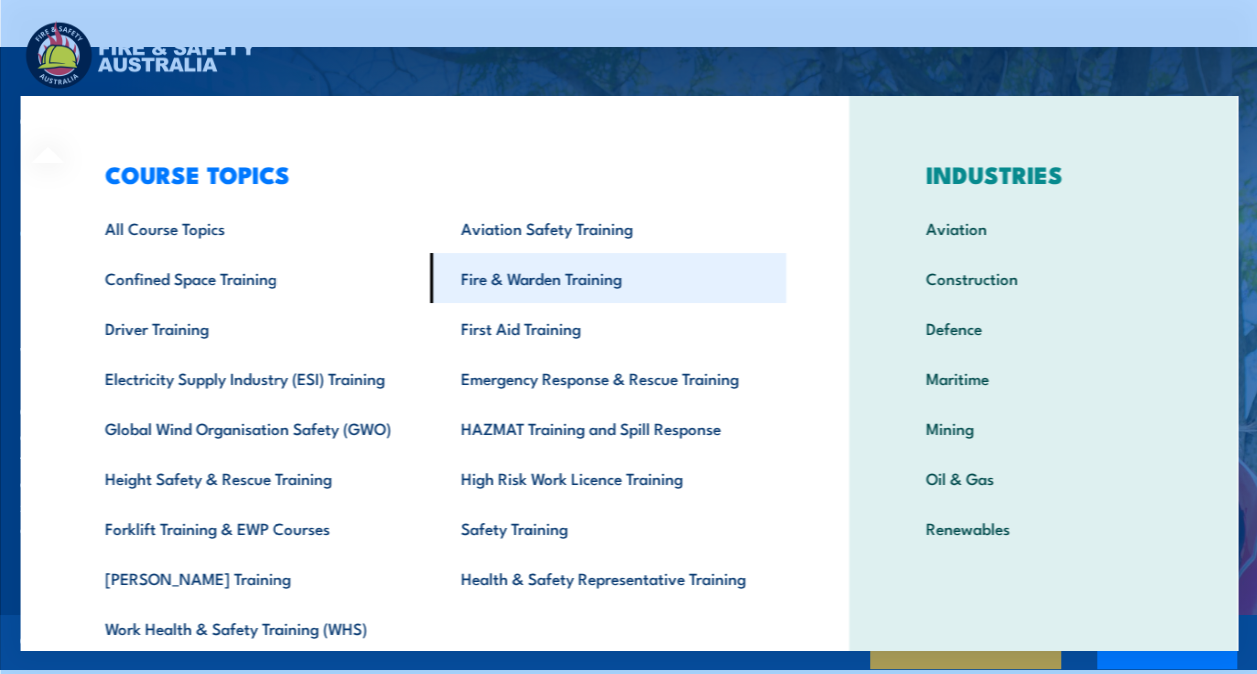 click on "Fire & Warden Training" at bounding box center [607, 278] 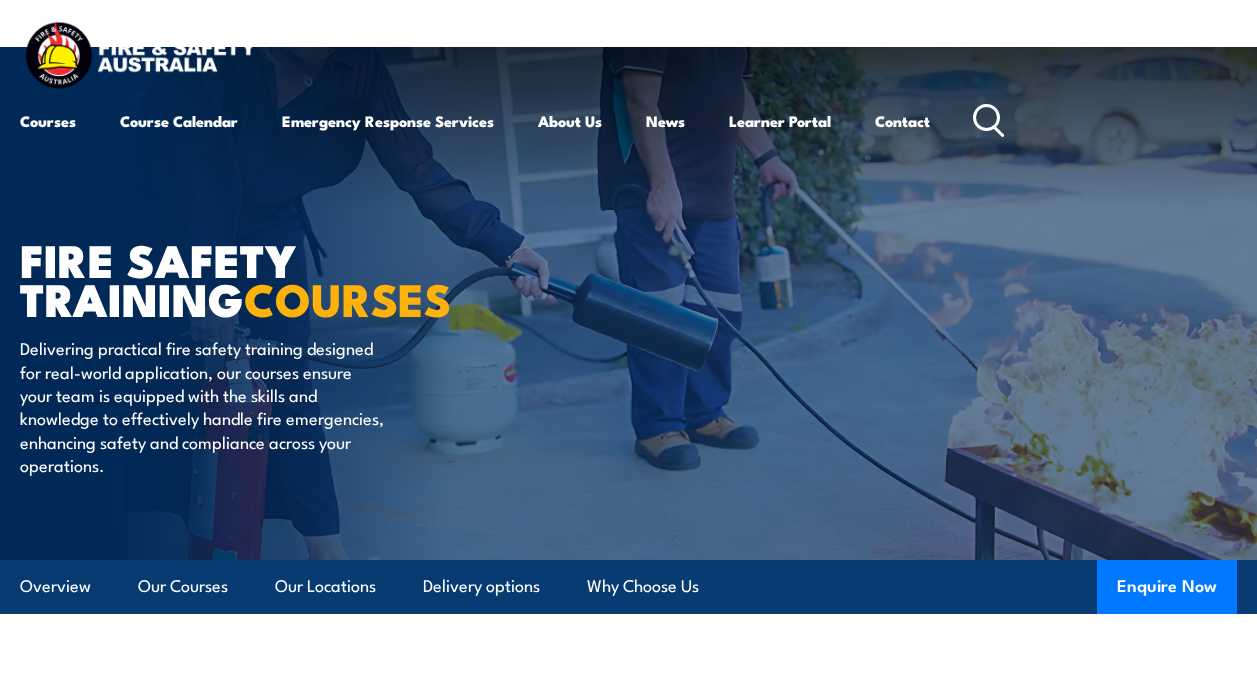 scroll, scrollTop: 0, scrollLeft: 0, axis: both 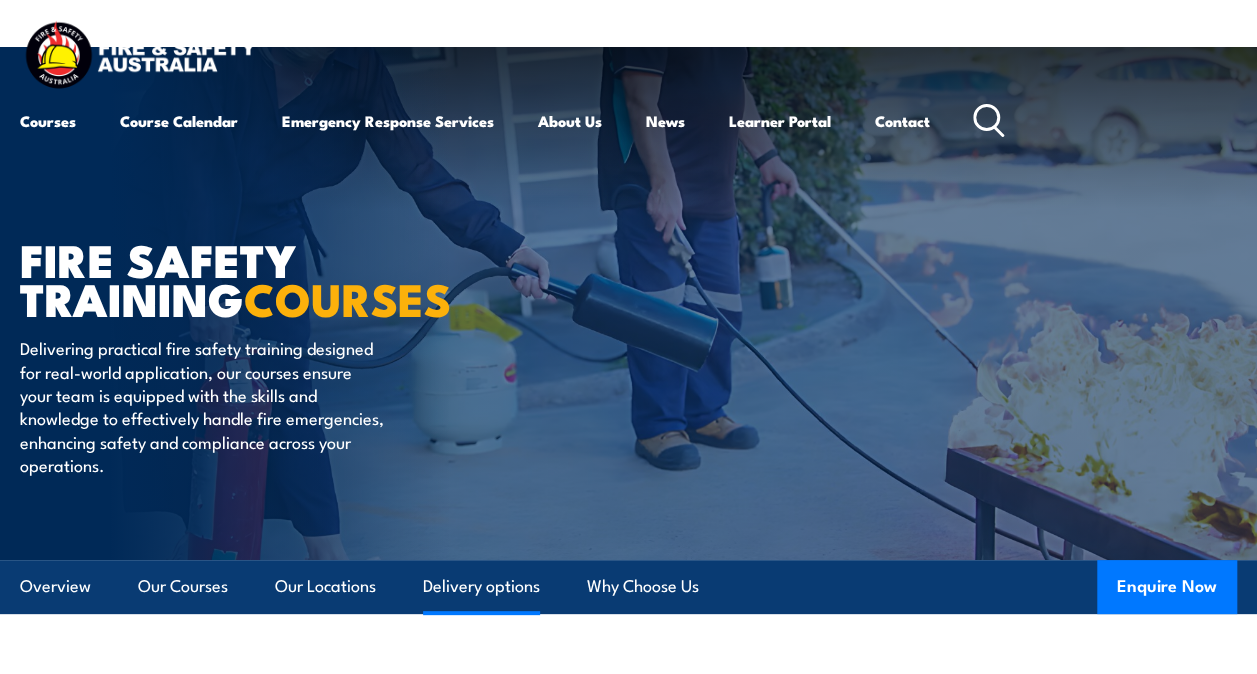 click on "Delivery options" at bounding box center [481, 586] 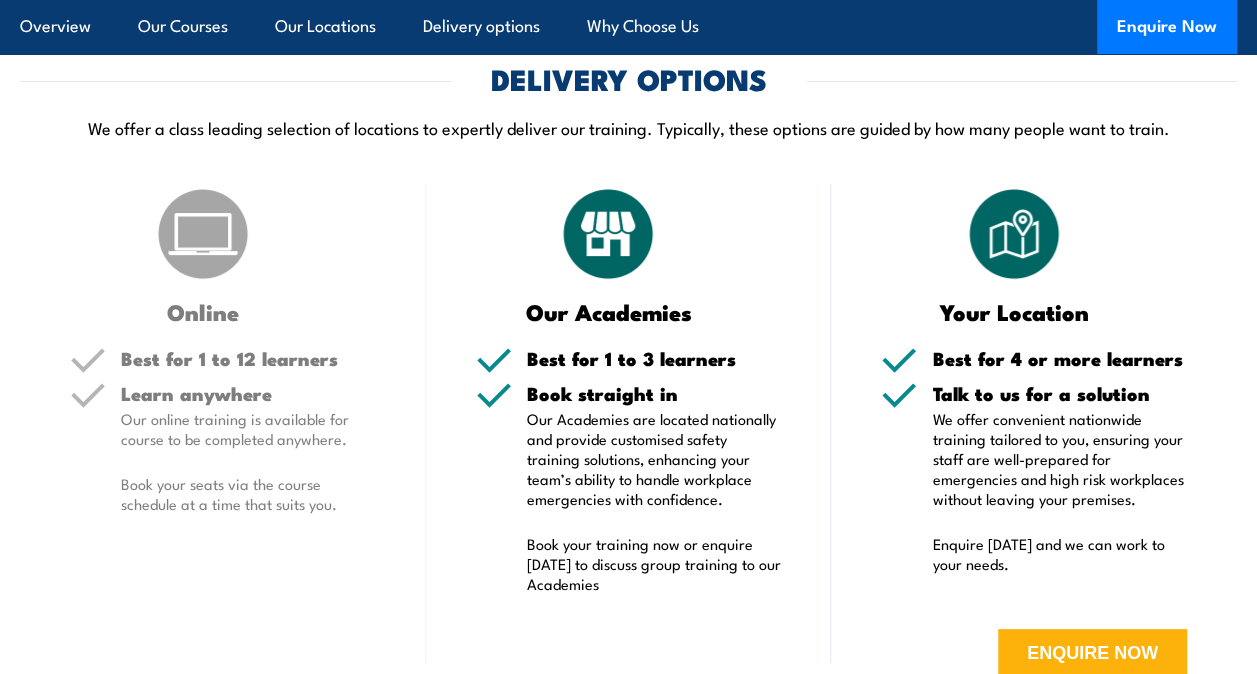 scroll, scrollTop: 3982, scrollLeft: 0, axis: vertical 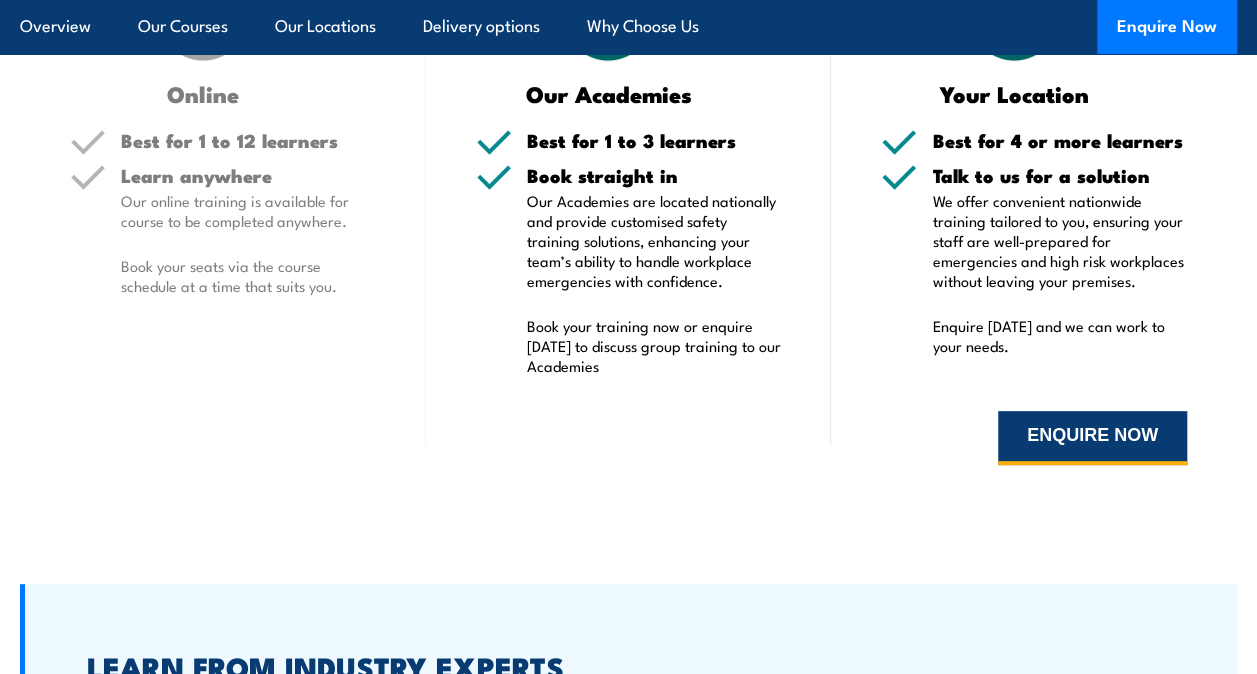 click on "ENQUIRE NOW" at bounding box center [1092, 438] 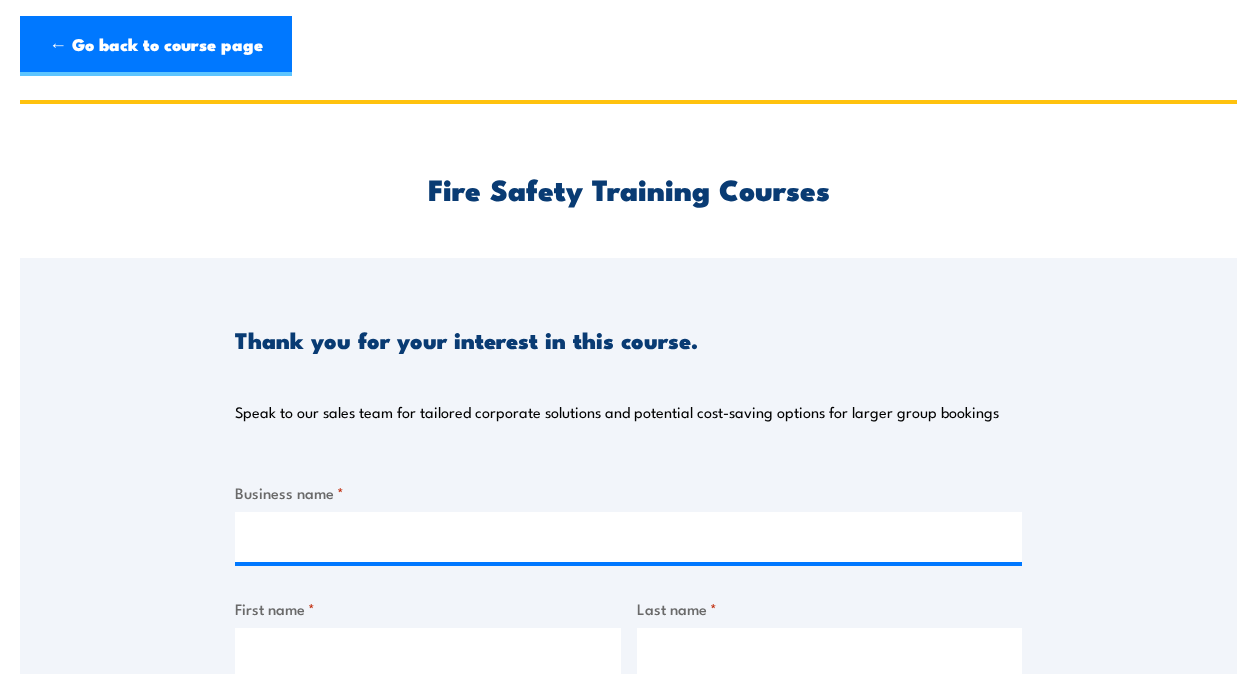 scroll, scrollTop: 0, scrollLeft: 0, axis: both 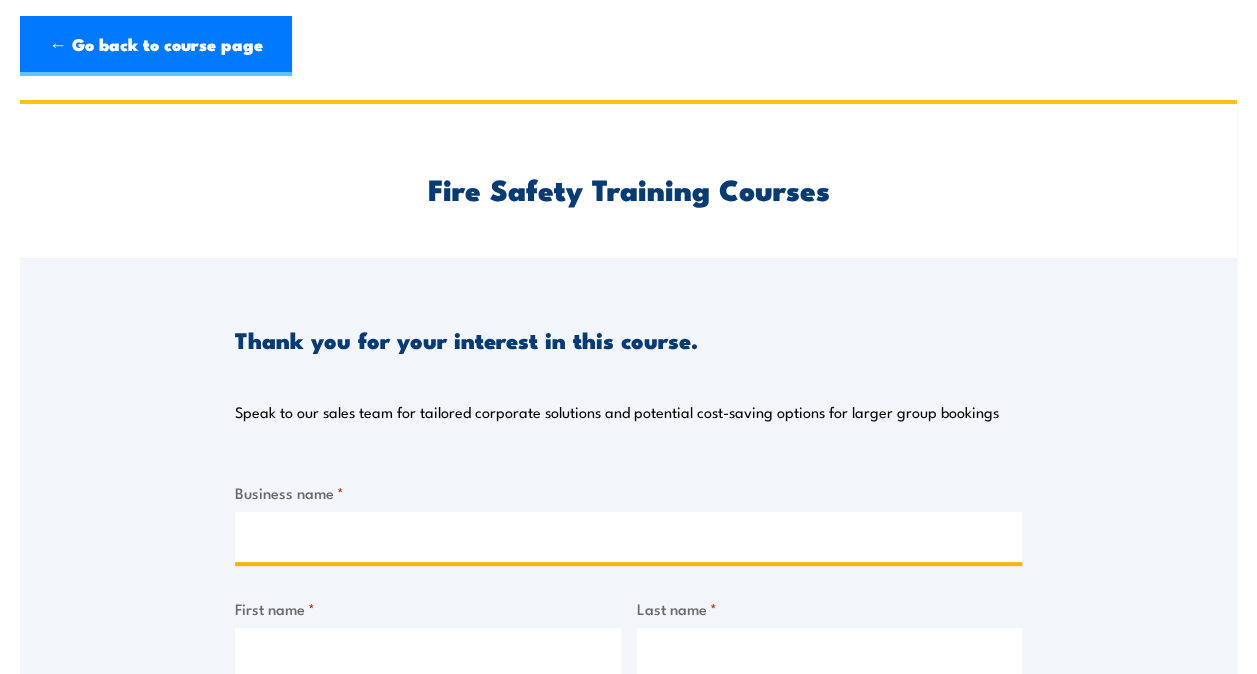 click on "Business name *" at bounding box center [628, 537] 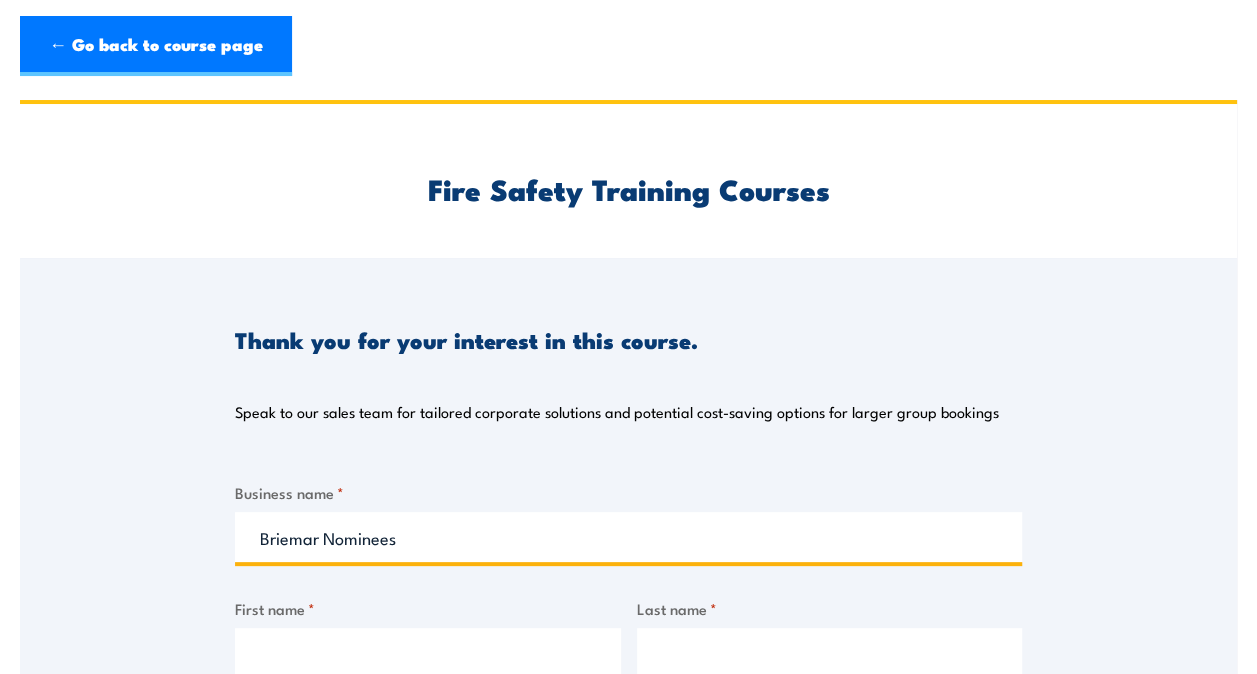 type on "Briemar Nominees" 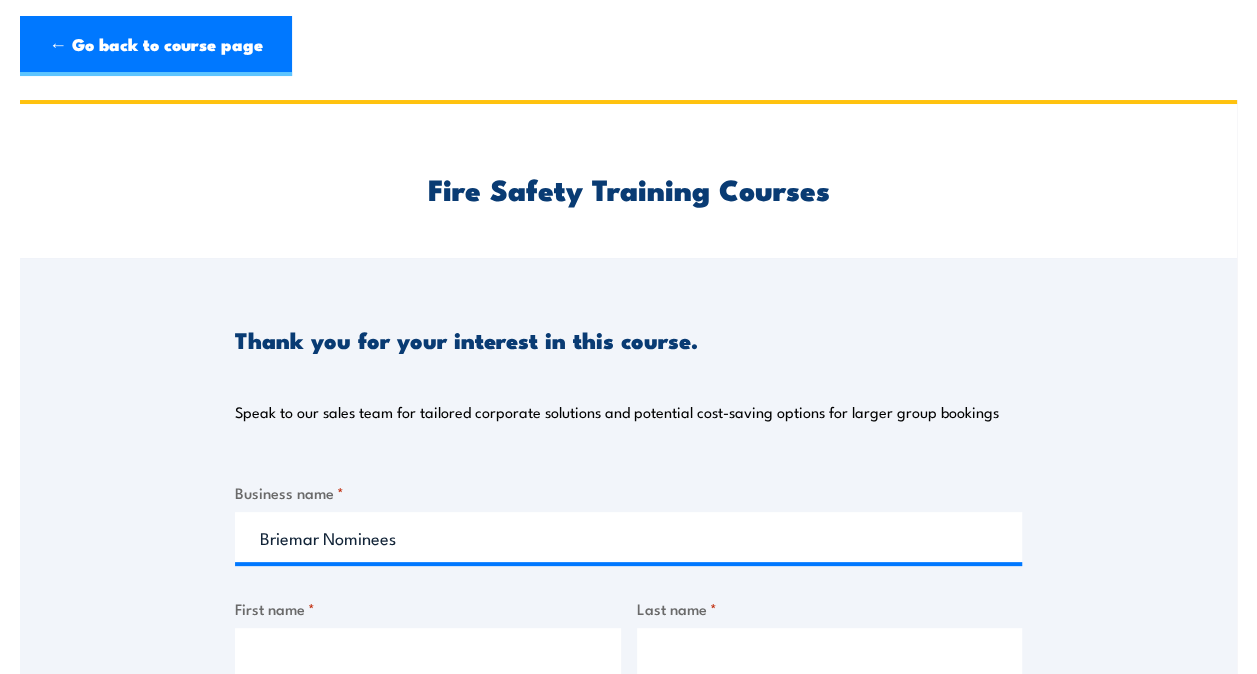click on "First name *" at bounding box center [428, 653] 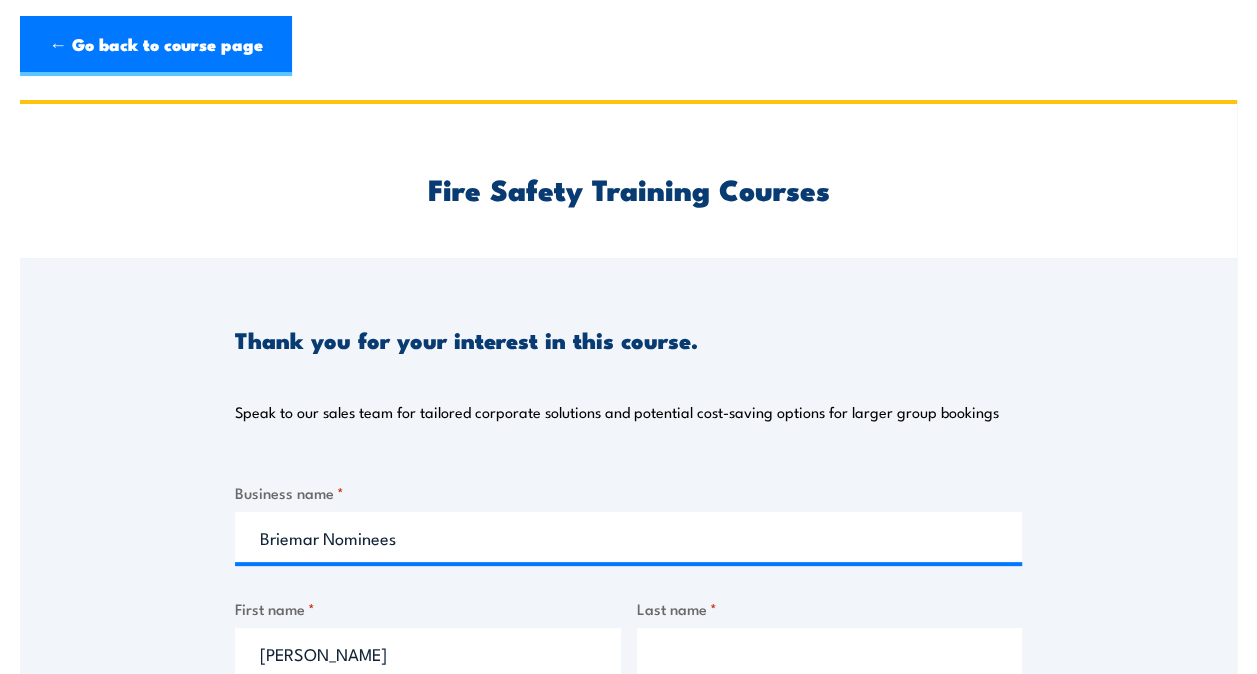 type on "[PERSON_NAME]" 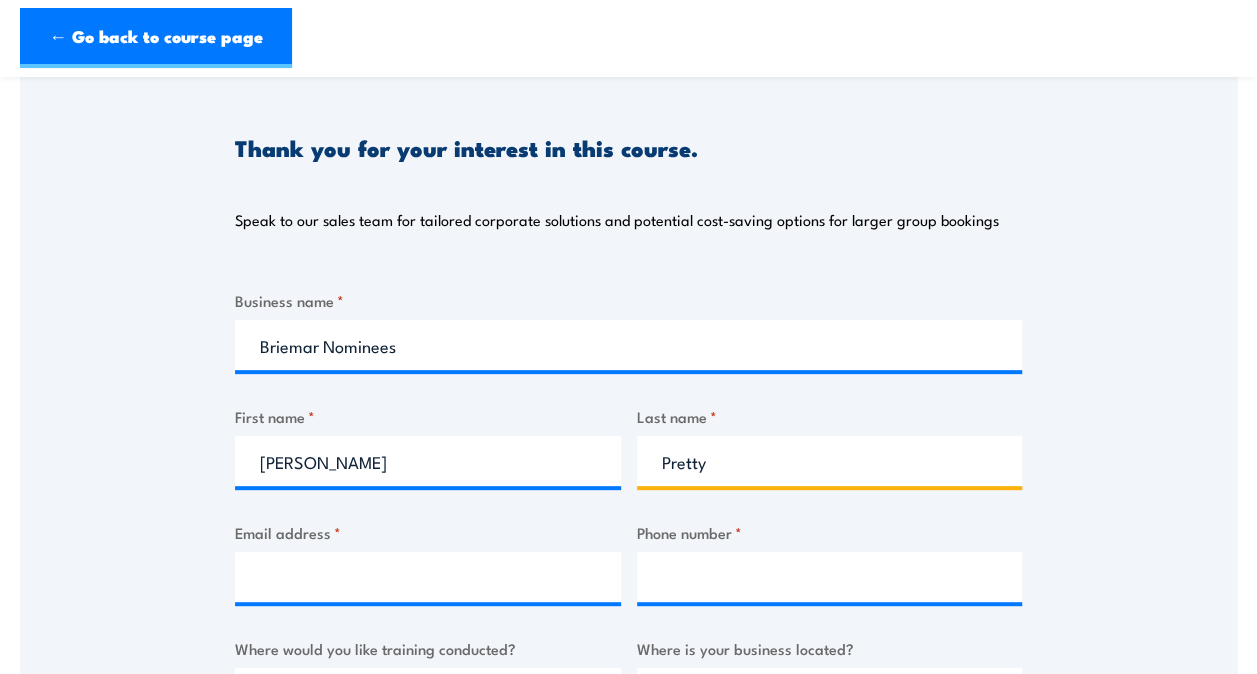 scroll, scrollTop: 400, scrollLeft: 0, axis: vertical 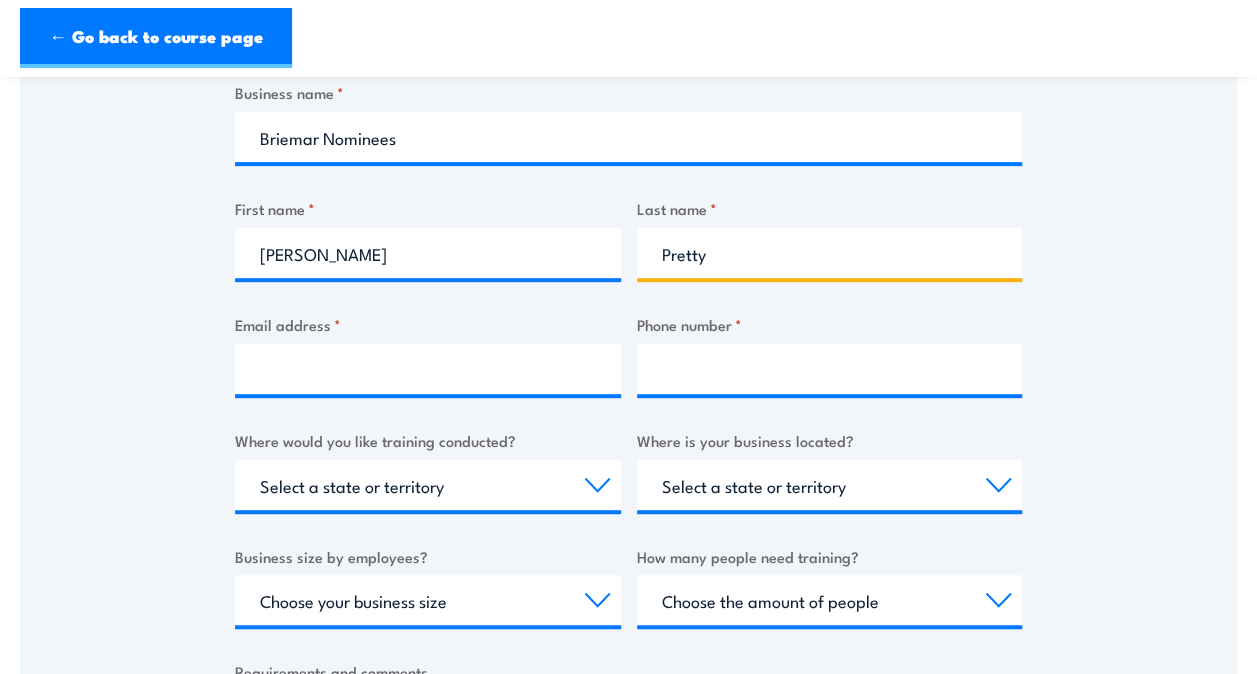 type on "Pretty" 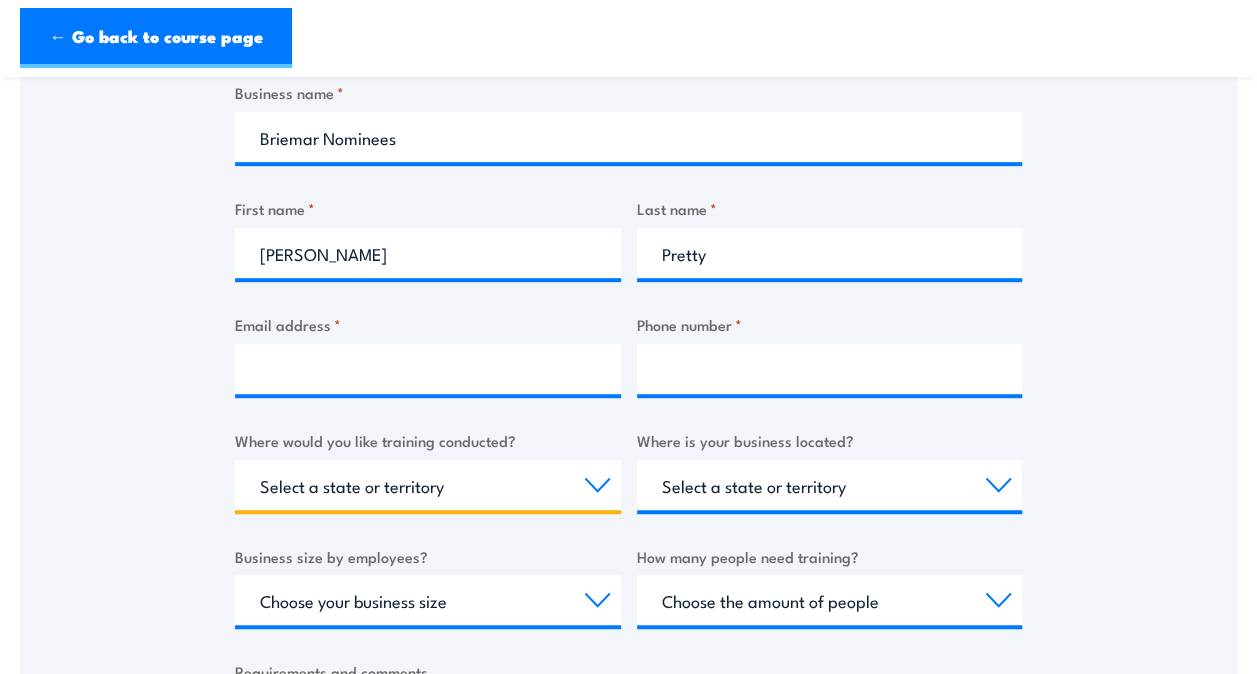 click on "Select a state or territory Nationally - multiple locations [GEOGRAPHIC_DATA] [GEOGRAPHIC_DATA] [GEOGRAPHIC_DATA] [GEOGRAPHIC_DATA] [GEOGRAPHIC_DATA] [GEOGRAPHIC_DATA] [GEOGRAPHIC_DATA] [GEOGRAPHIC_DATA]" at bounding box center (428, 485) 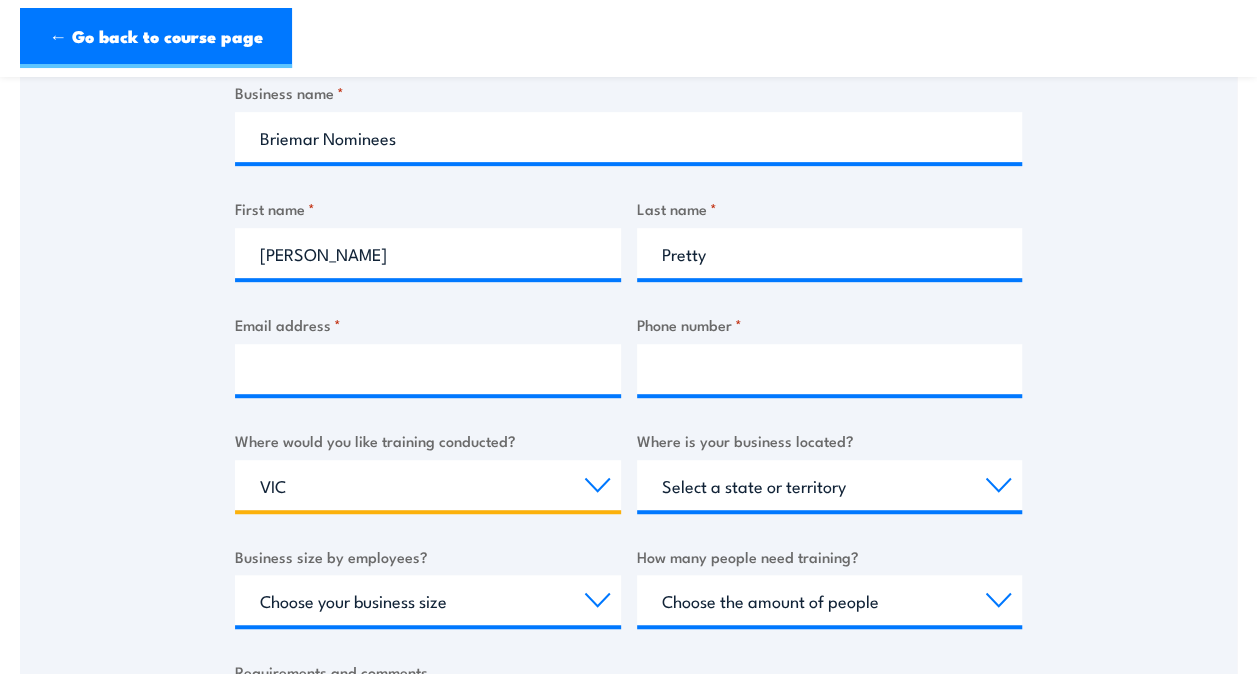 click on "Select a state or territory Nationally - multiple locations [GEOGRAPHIC_DATA] [GEOGRAPHIC_DATA] [GEOGRAPHIC_DATA] [GEOGRAPHIC_DATA] [GEOGRAPHIC_DATA] [GEOGRAPHIC_DATA] [GEOGRAPHIC_DATA] [GEOGRAPHIC_DATA]" at bounding box center (428, 485) 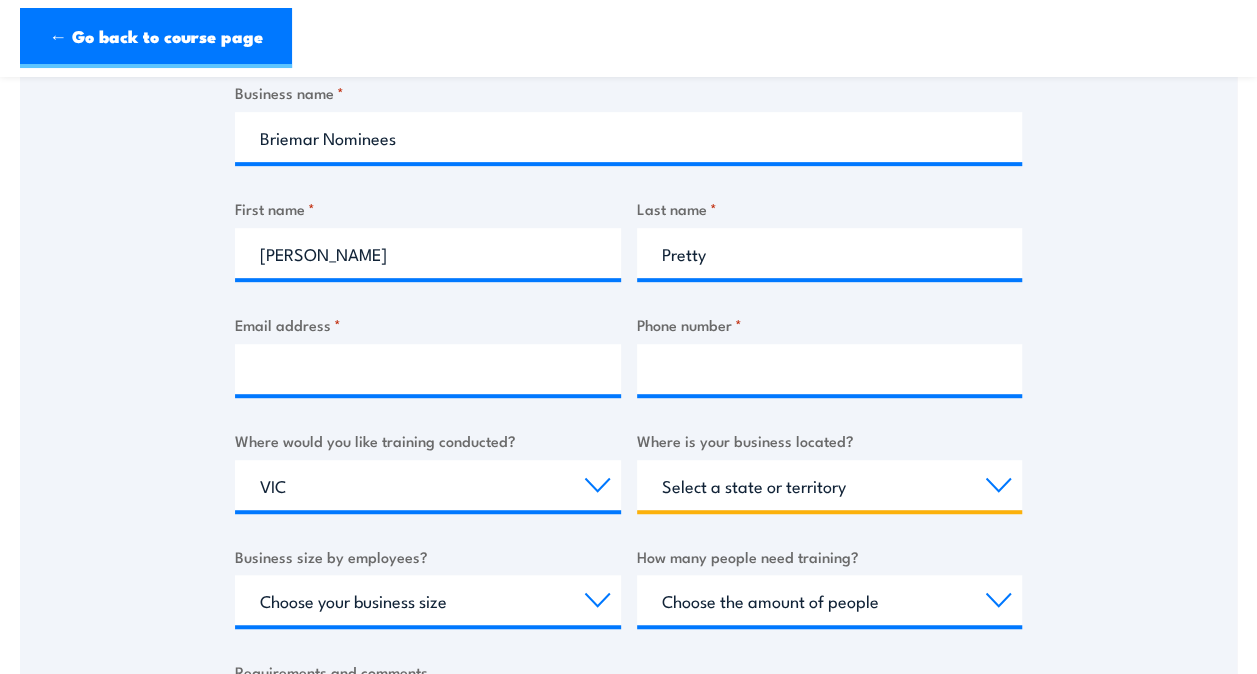 click on "Select a state or territory [GEOGRAPHIC_DATA] [GEOGRAPHIC_DATA] [GEOGRAPHIC_DATA] SA [GEOGRAPHIC_DATA] [GEOGRAPHIC_DATA] [GEOGRAPHIC_DATA] [GEOGRAPHIC_DATA]" at bounding box center (830, 485) 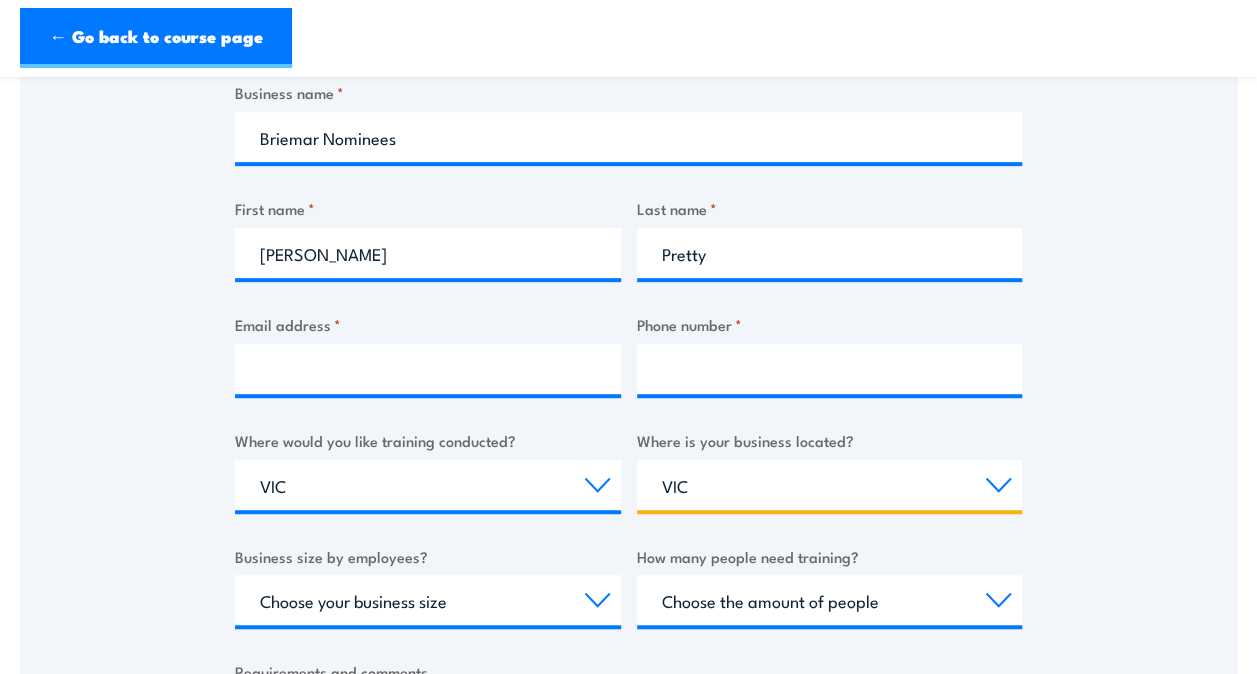 click on "Select a state or territory [GEOGRAPHIC_DATA] [GEOGRAPHIC_DATA] [GEOGRAPHIC_DATA] SA [GEOGRAPHIC_DATA] [GEOGRAPHIC_DATA] [GEOGRAPHIC_DATA] [GEOGRAPHIC_DATA]" at bounding box center [830, 485] 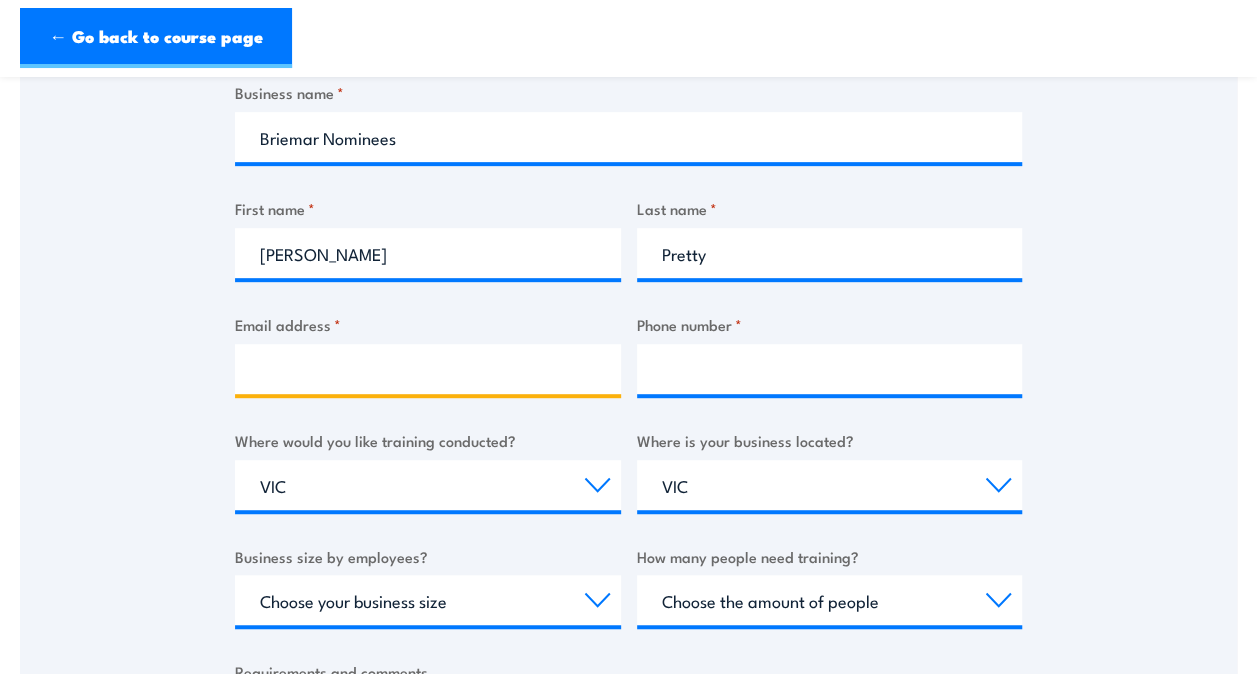 click on "Email address *" at bounding box center (428, 369) 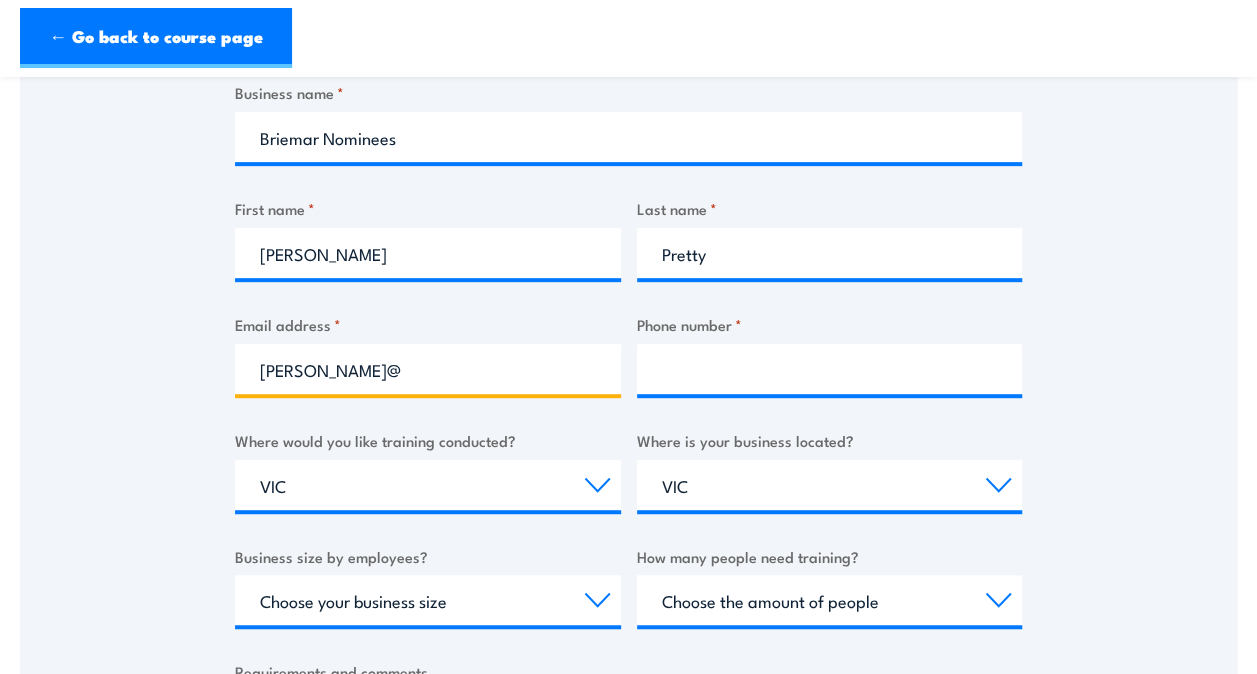 type on "[PERSON_NAME]@" 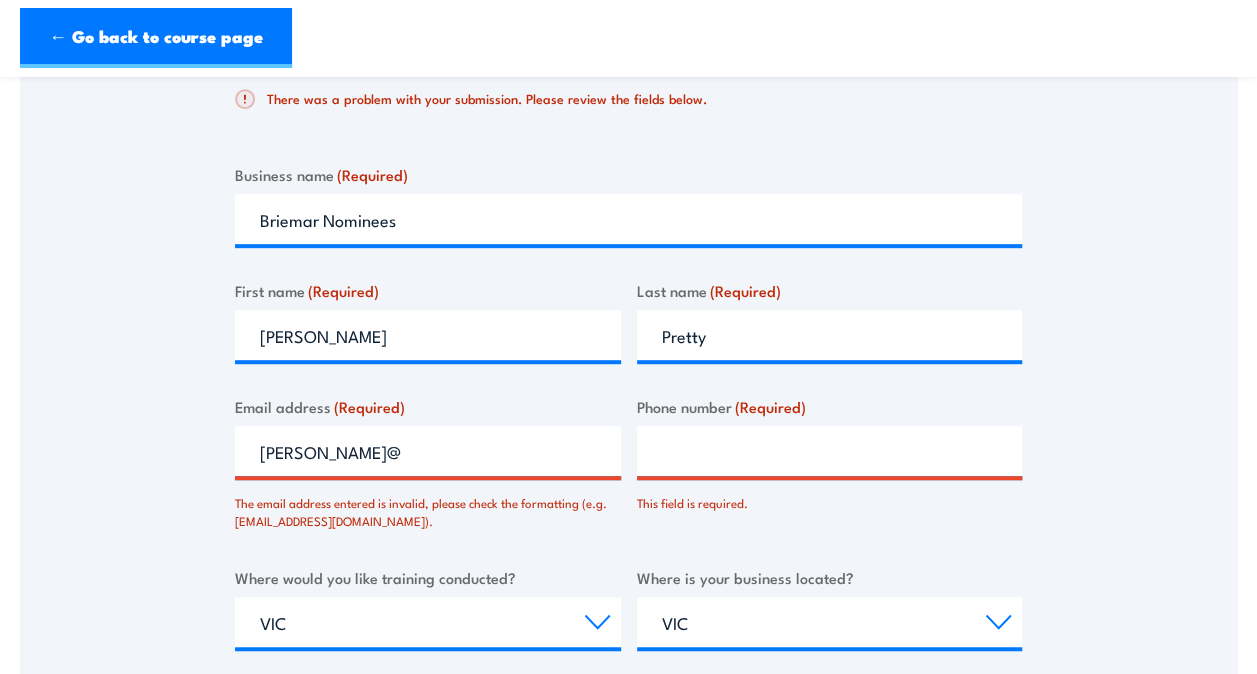 scroll, scrollTop: 400, scrollLeft: 0, axis: vertical 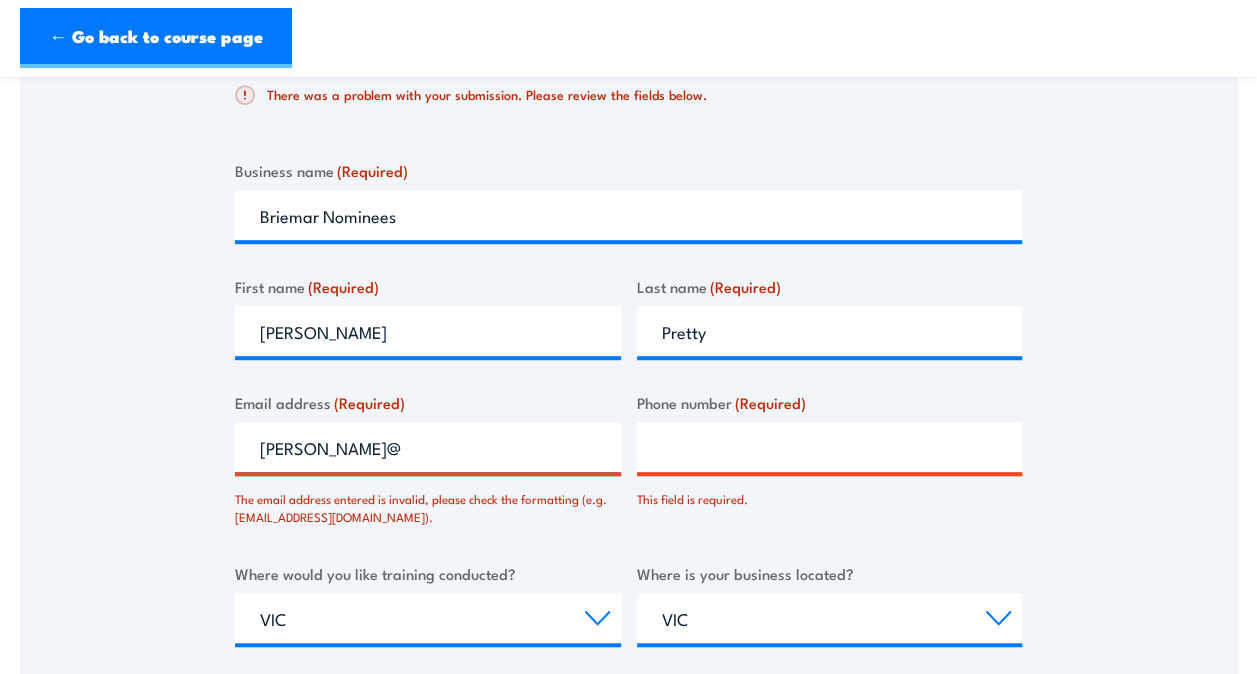 click on "Phone number (Required)" at bounding box center (830, 447) 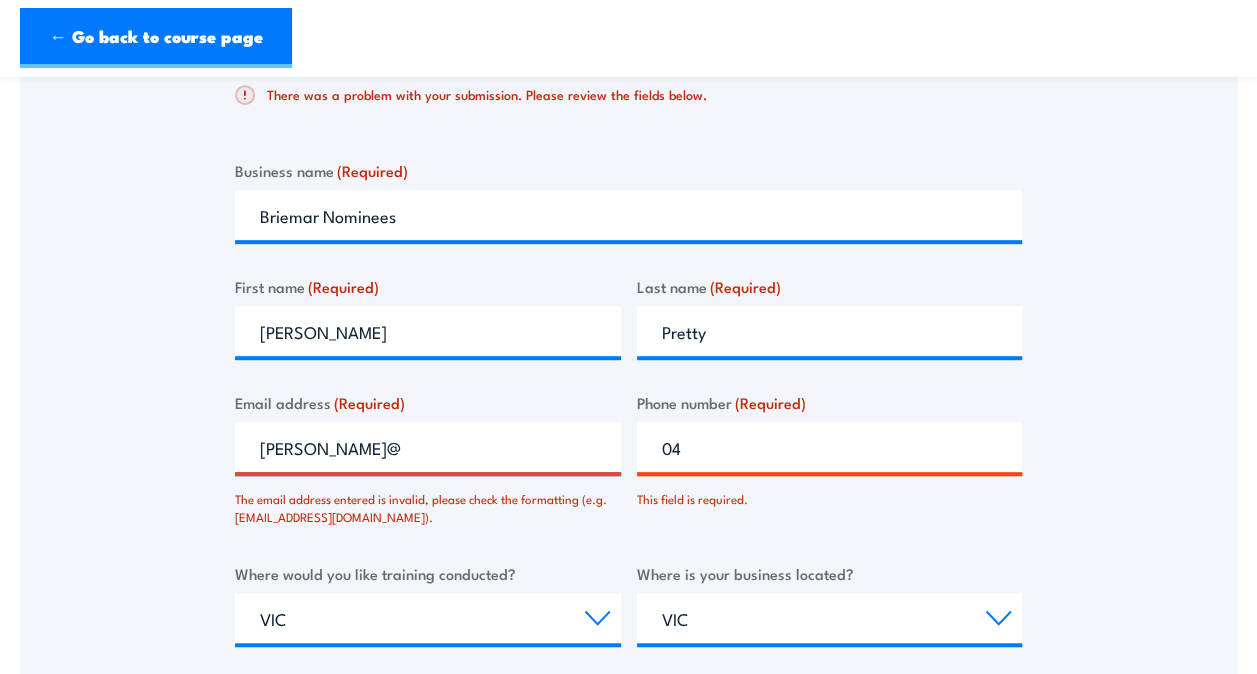 type on "0" 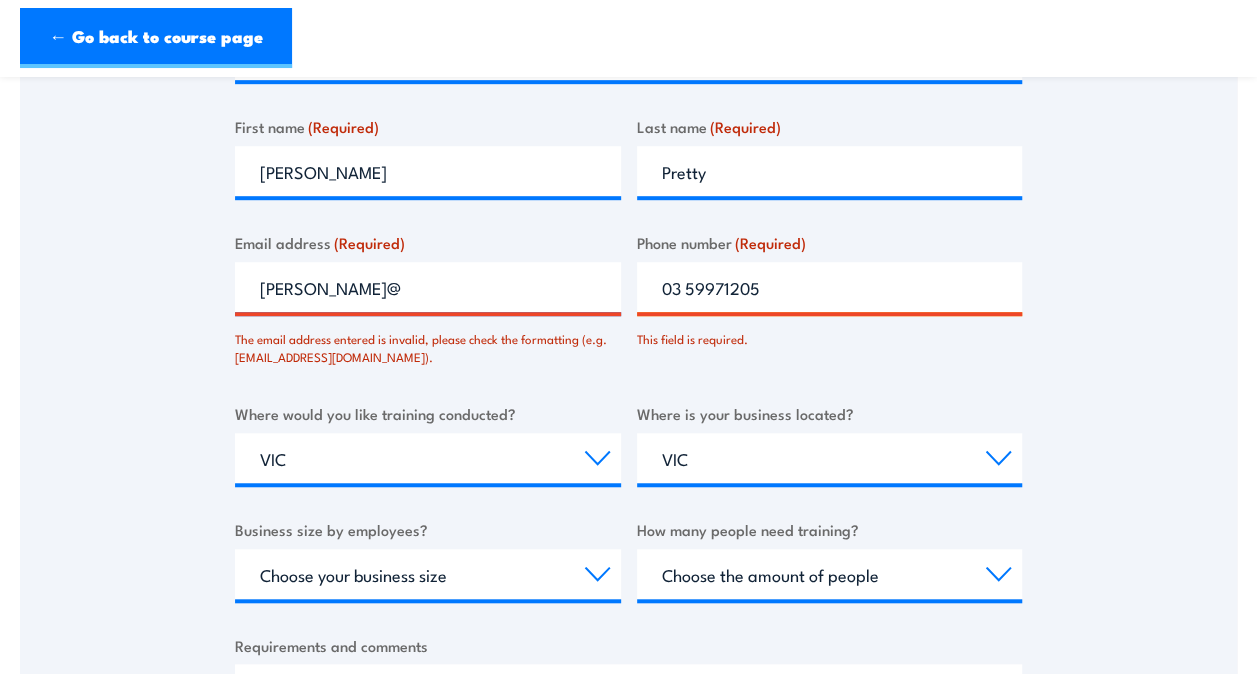 scroll, scrollTop: 600, scrollLeft: 0, axis: vertical 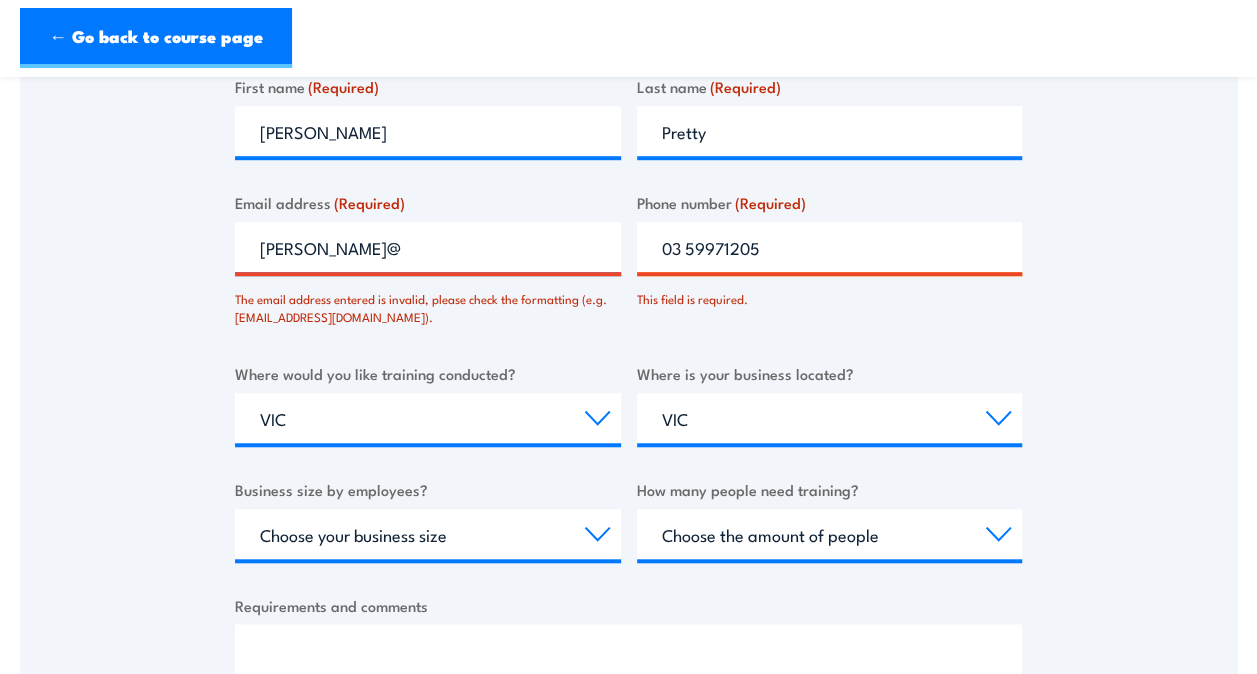 type on "03 59971205" 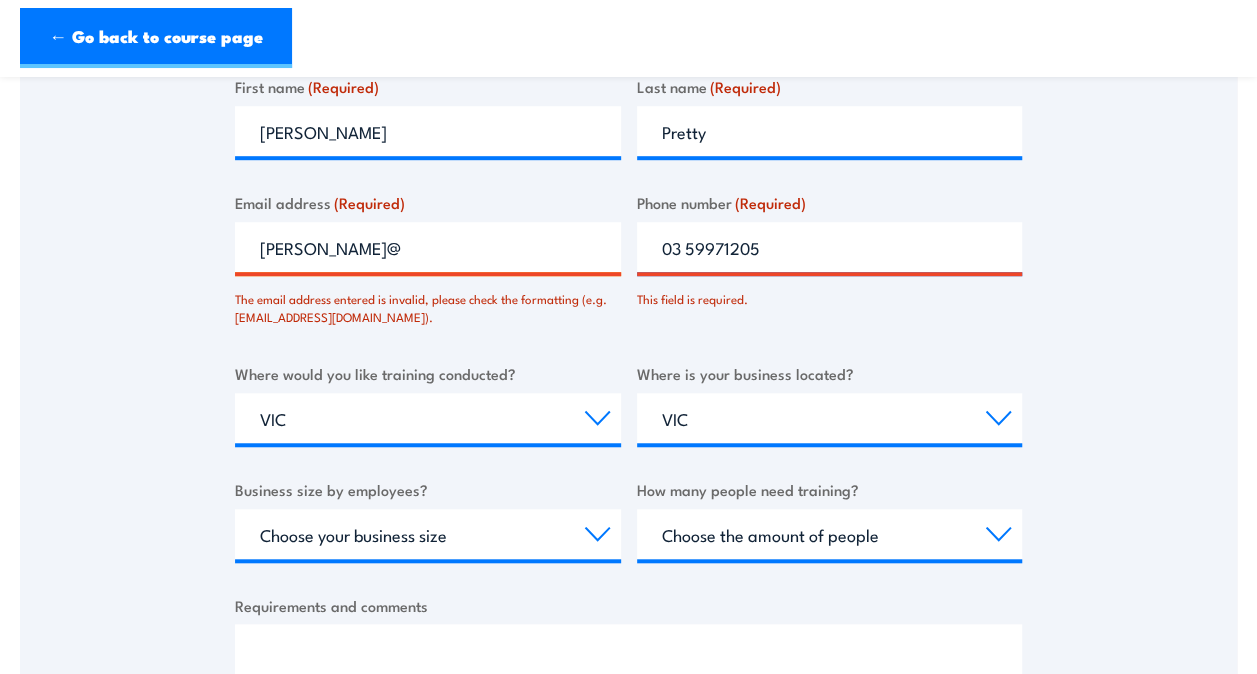 click on "[PERSON_NAME]@" at bounding box center [428, 247] 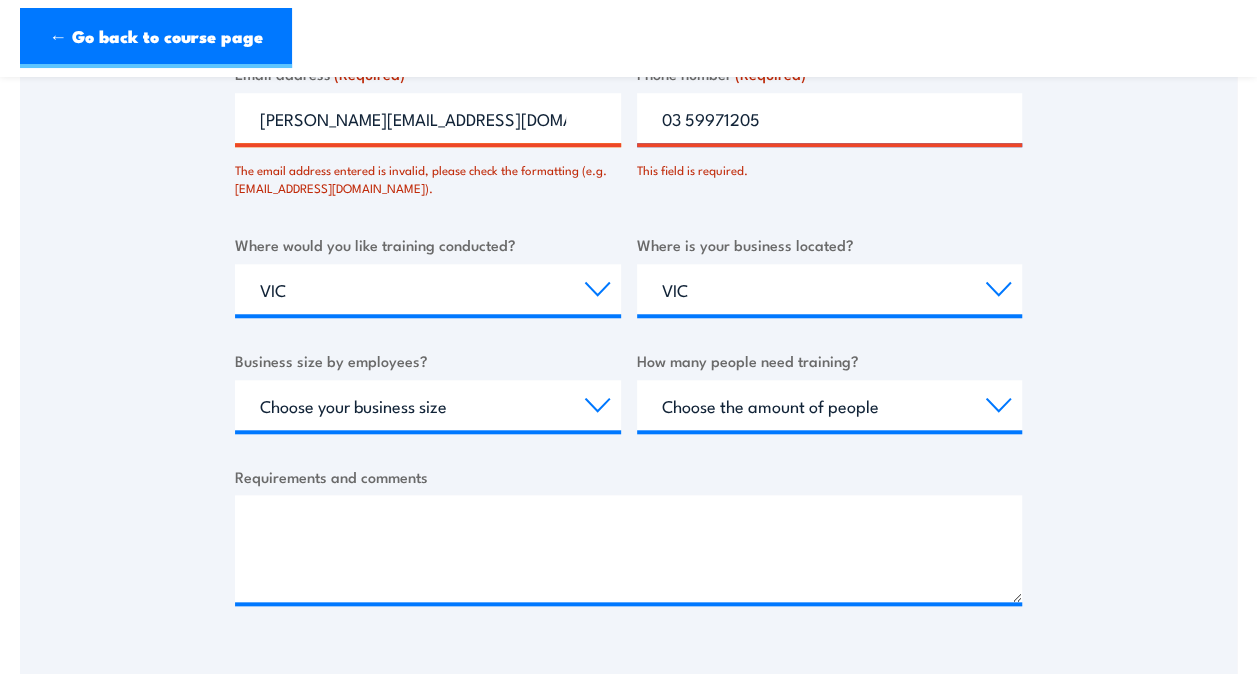 scroll, scrollTop: 800, scrollLeft: 0, axis: vertical 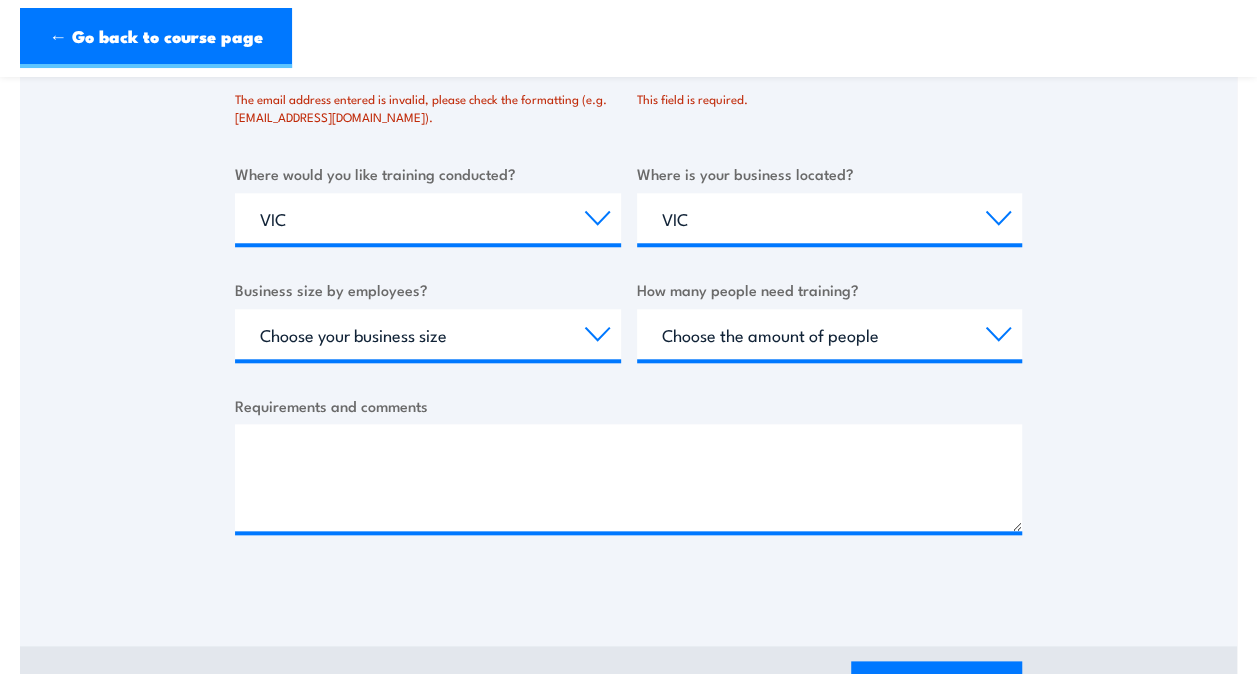 type on "[PERSON_NAME][EMAIL_ADDRESS][DOMAIN_NAME]" 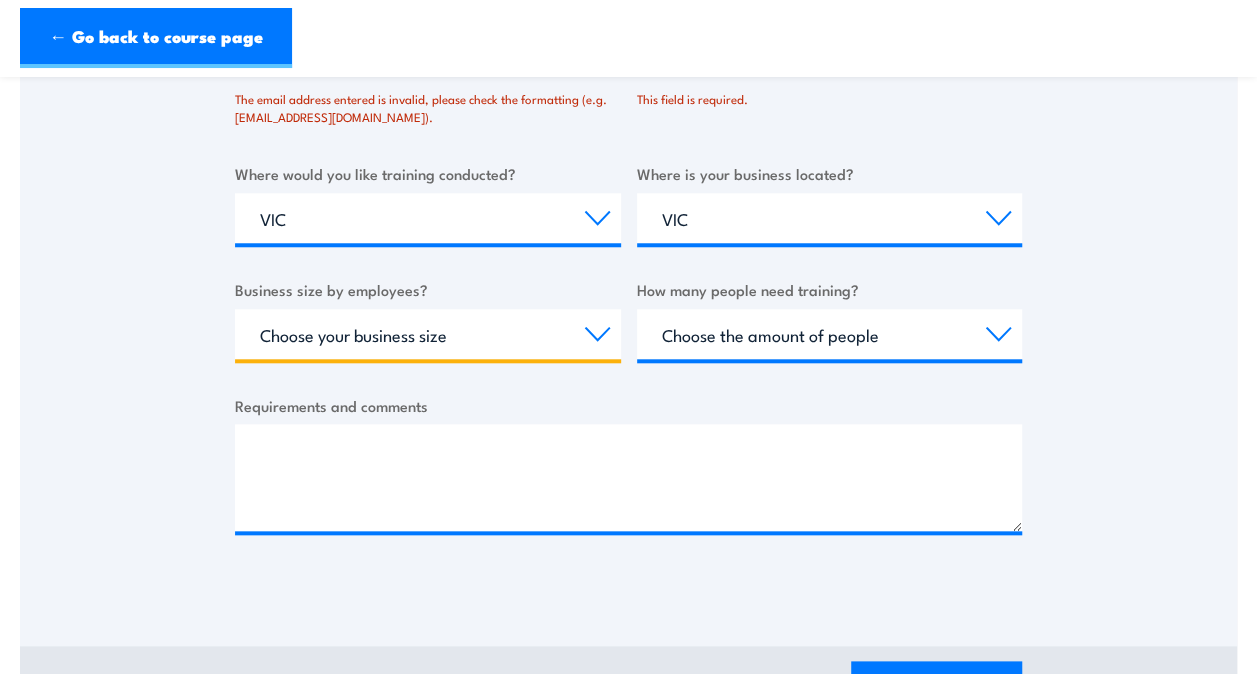 click on "Choose your business size 1 to 19 20 to 199 200+" at bounding box center [428, 334] 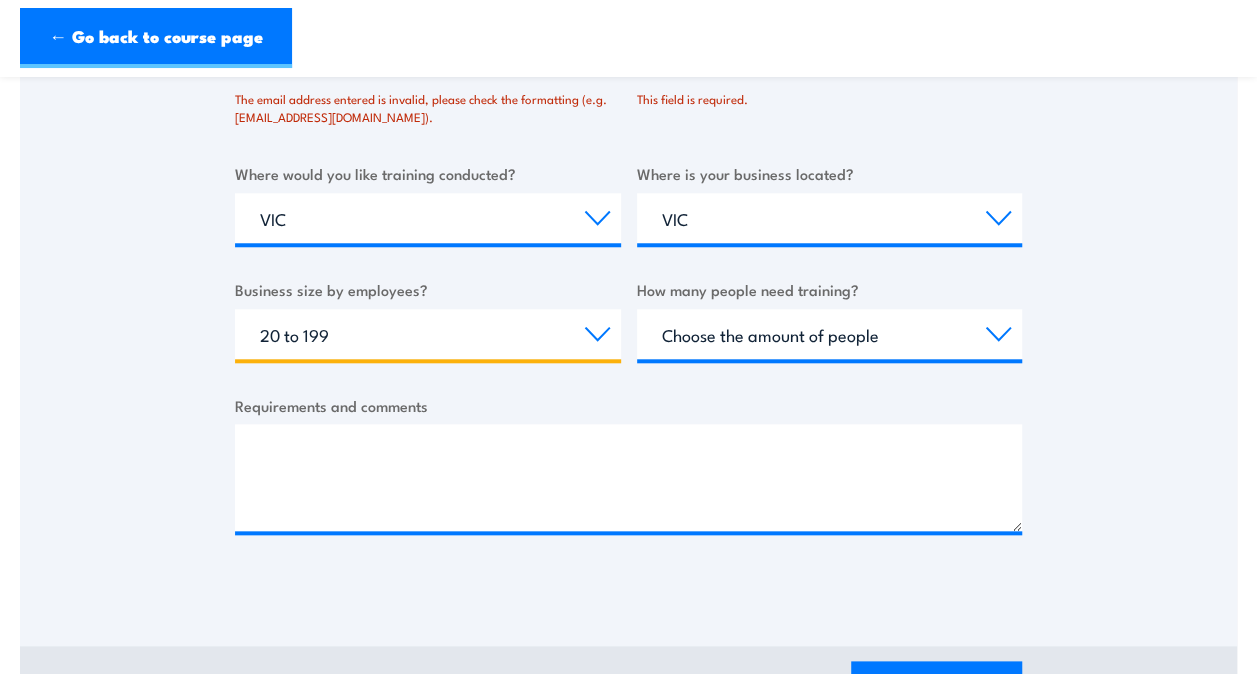 click on "Choose your business size 1 to 19 20 to 199 200+" at bounding box center (428, 334) 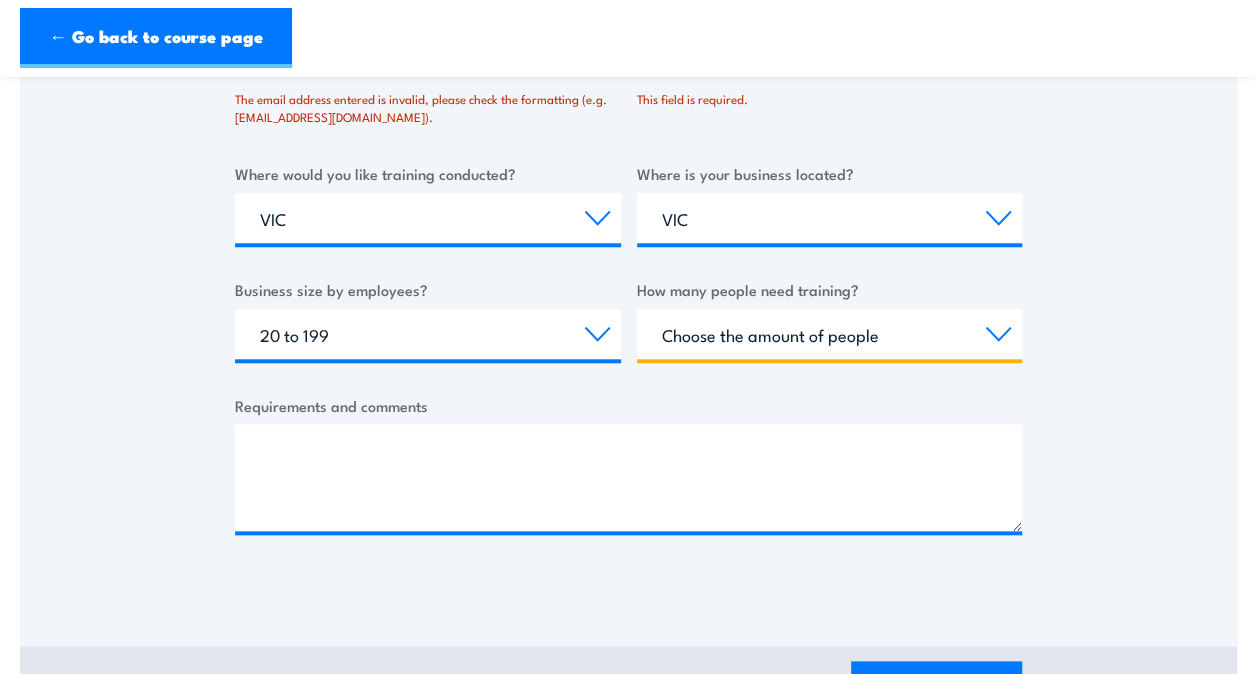 click on "Choose the amount of people 1 to 4 5 to 19 20+" at bounding box center [830, 334] 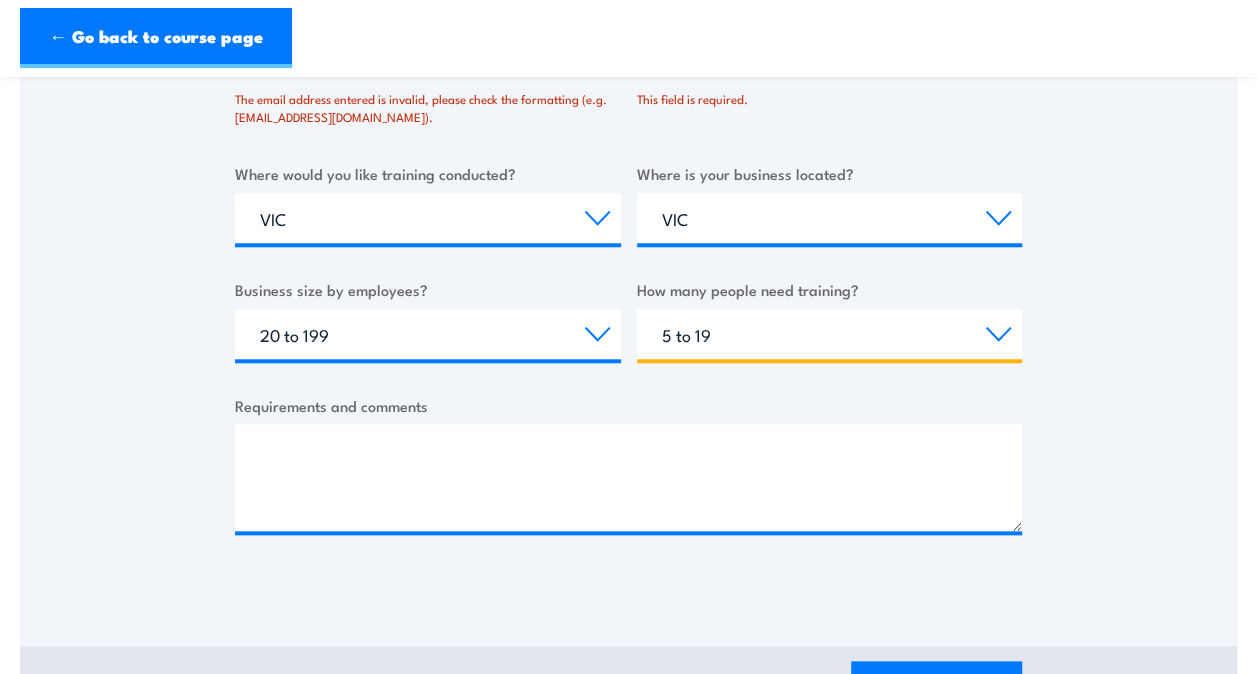 click on "Choose the amount of people 1 to 4 5 to 19 20+" at bounding box center [830, 334] 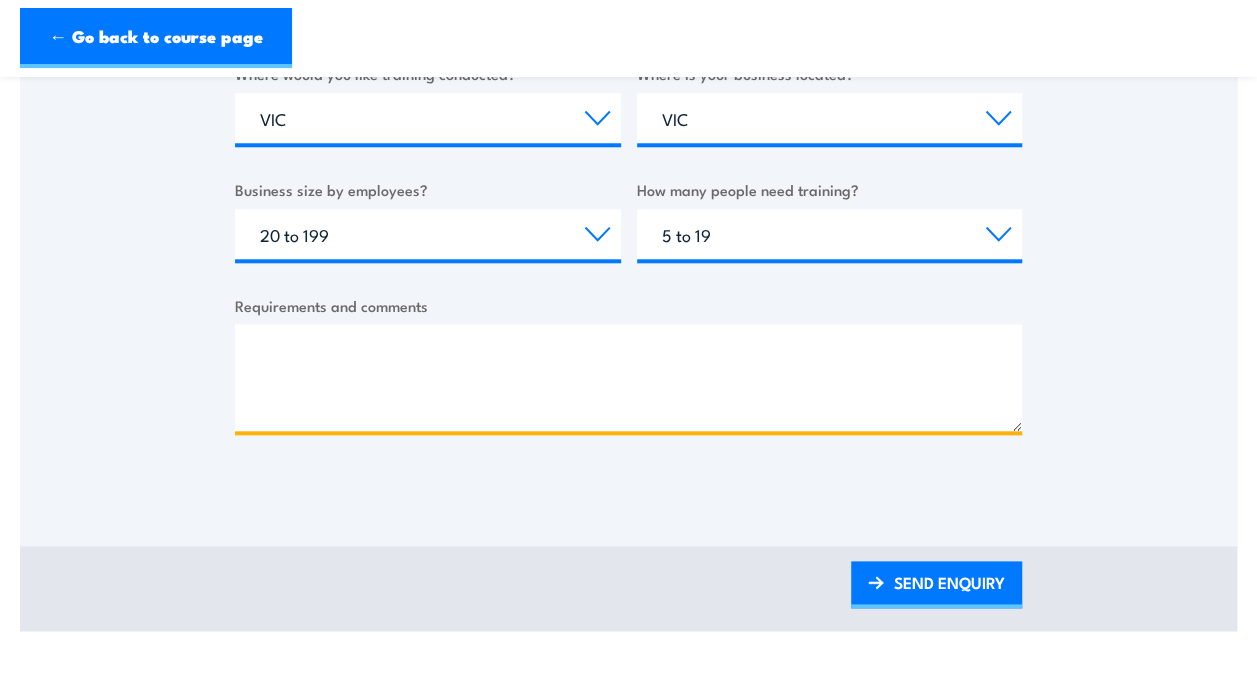 click on "Requirements and comments" at bounding box center (628, 377) 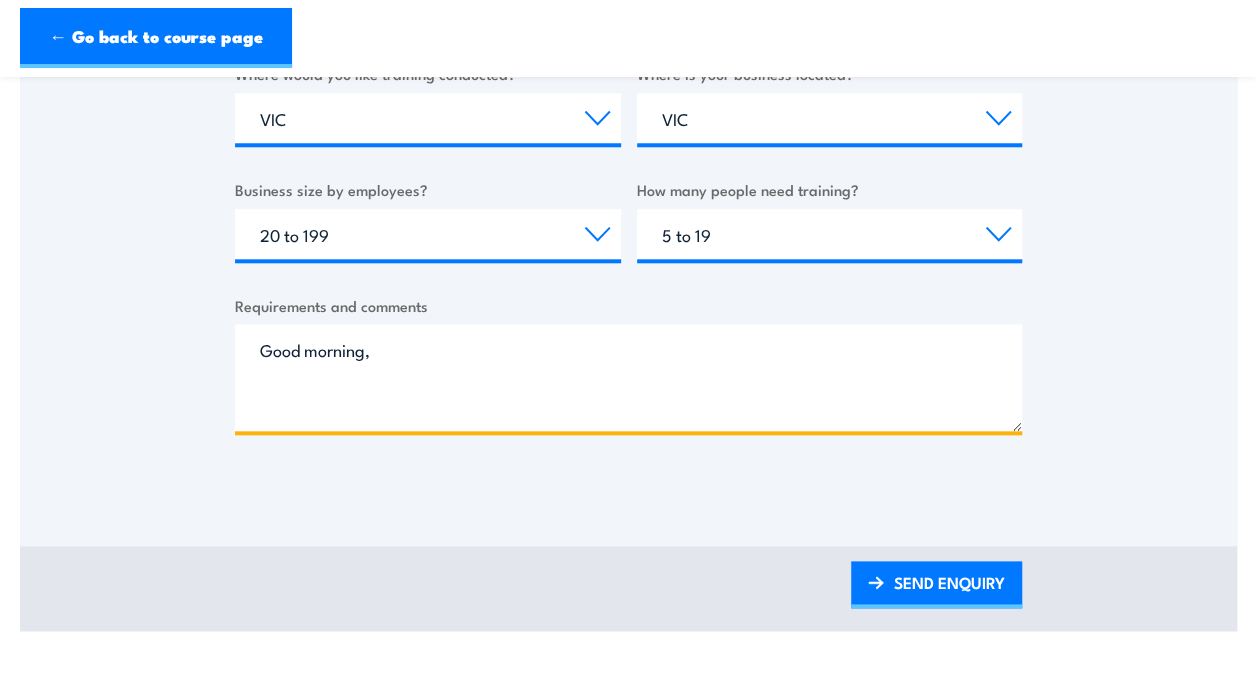 scroll, scrollTop: 12, scrollLeft: 0, axis: vertical 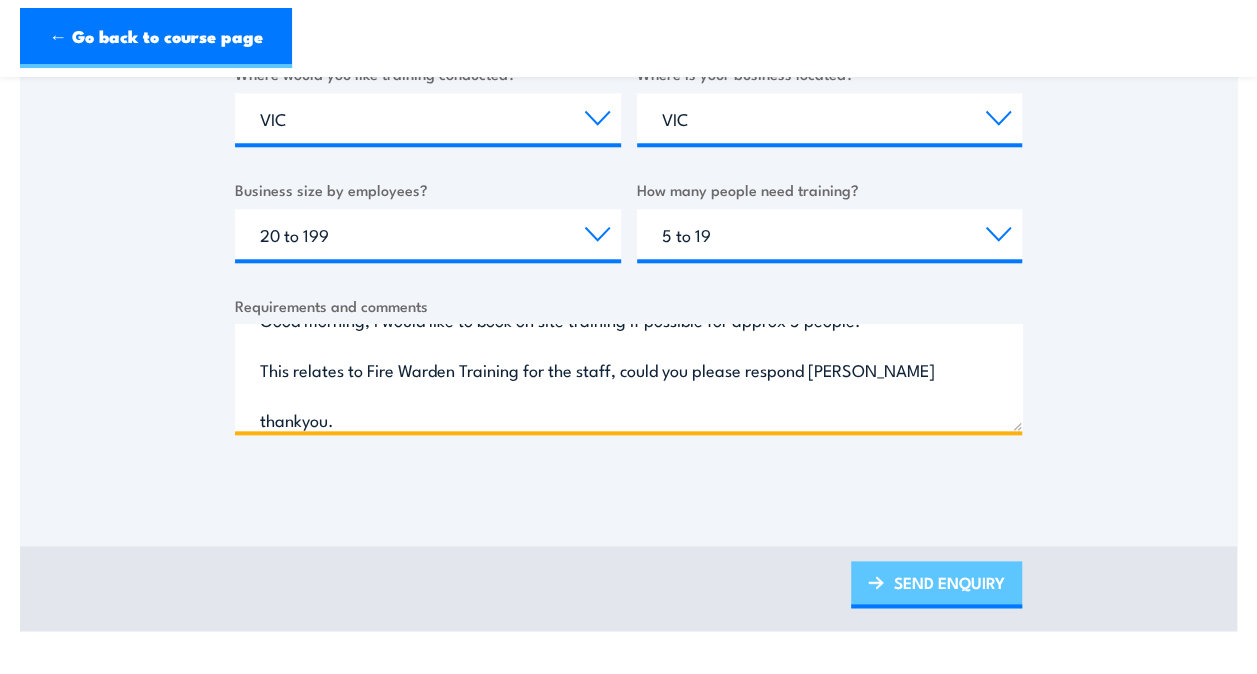 type on "Good morning, I would like to book on site training if possible for approx 5 people.
This relates to Fire Warden Training for the staff, could you please respond asap thankyou.
Kind Regards, Vicki" 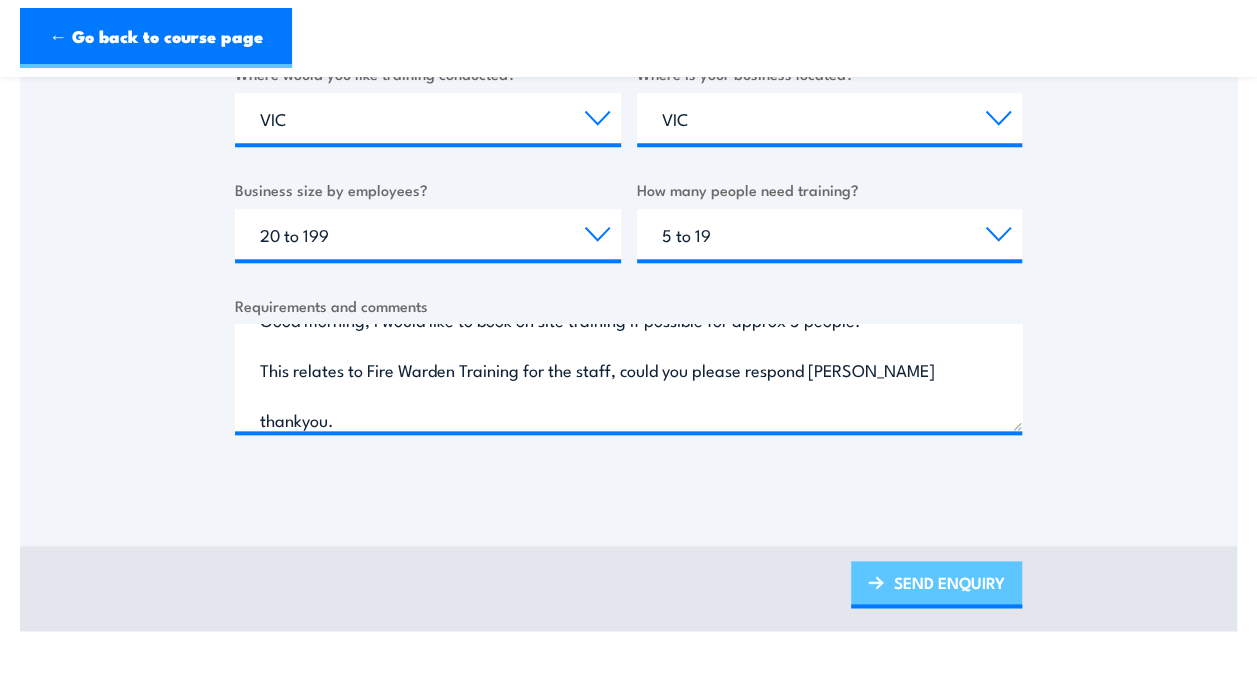 click on "SEND ENQUIRY" at bounding box center [936, 584] 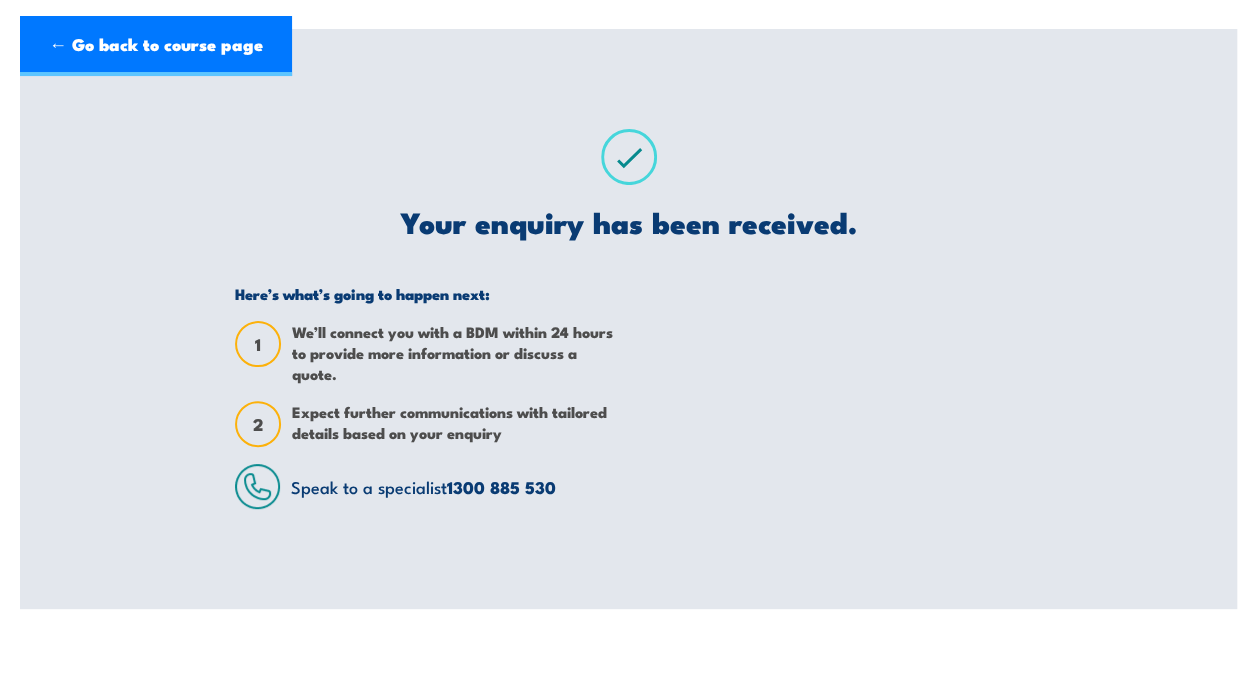 scroll, scrollTop: 0, scrollLeft: 0, axis: both 